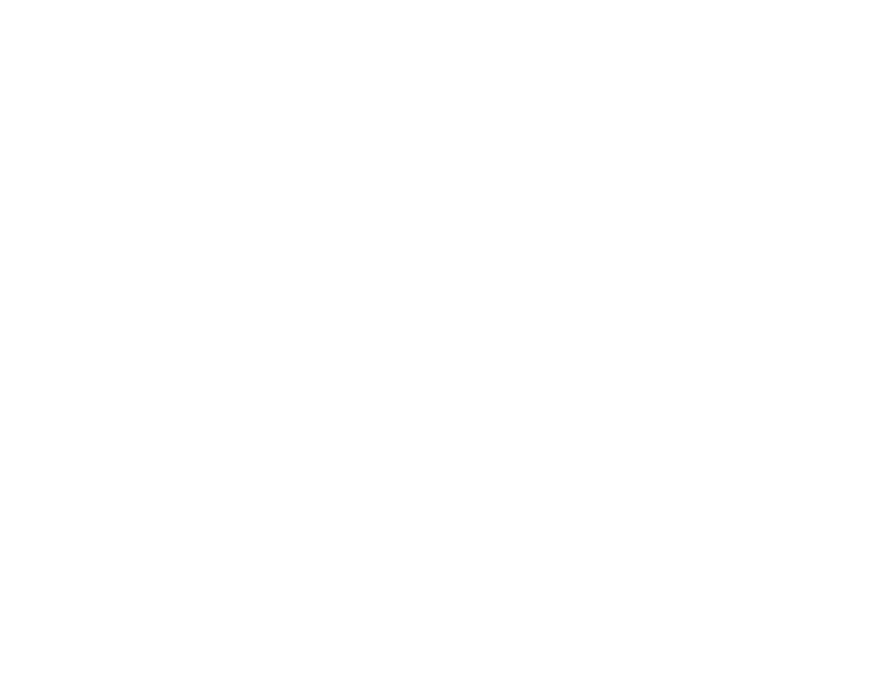 scroll, scrollTop: 0, scrollLeft: 0, axis: both 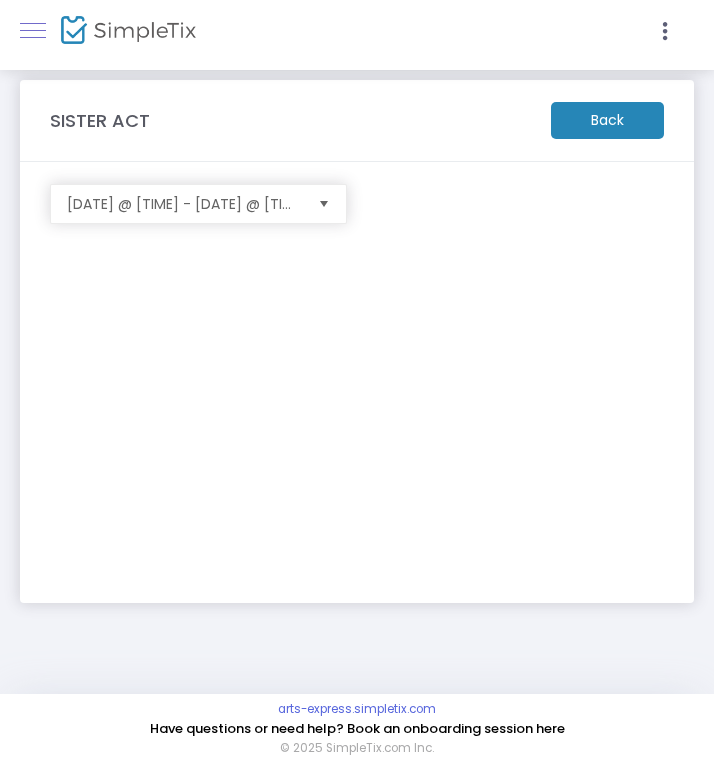 click at bounding box center [33, 30] 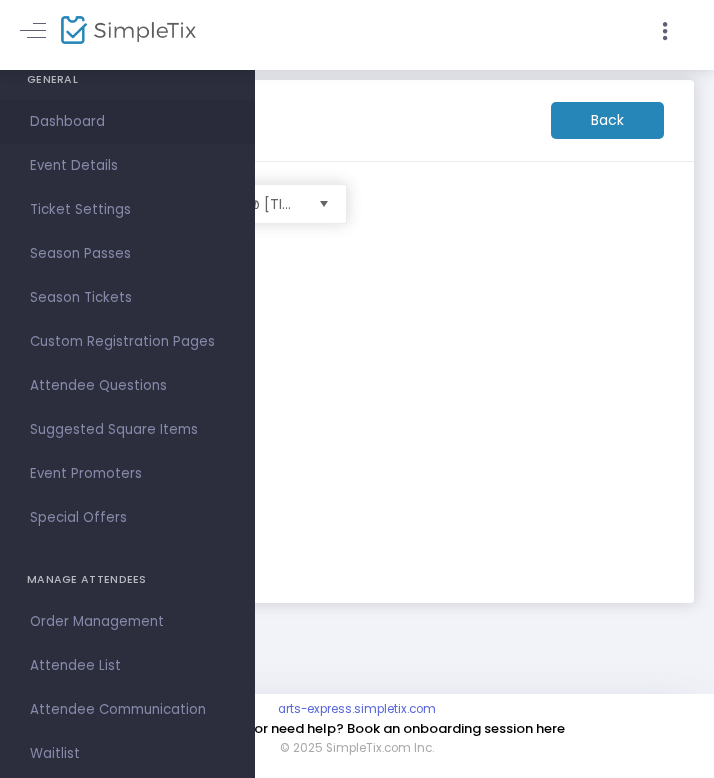 click on "Dashboard" at bounding box center [127, 122] 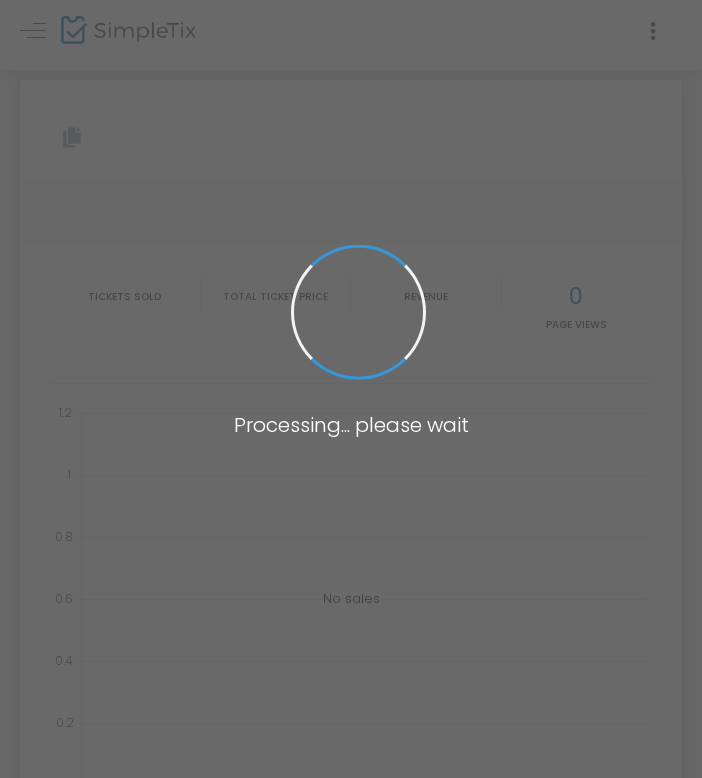 type on "https://www.simpletix.com/e/sister-act-tickets-224820" 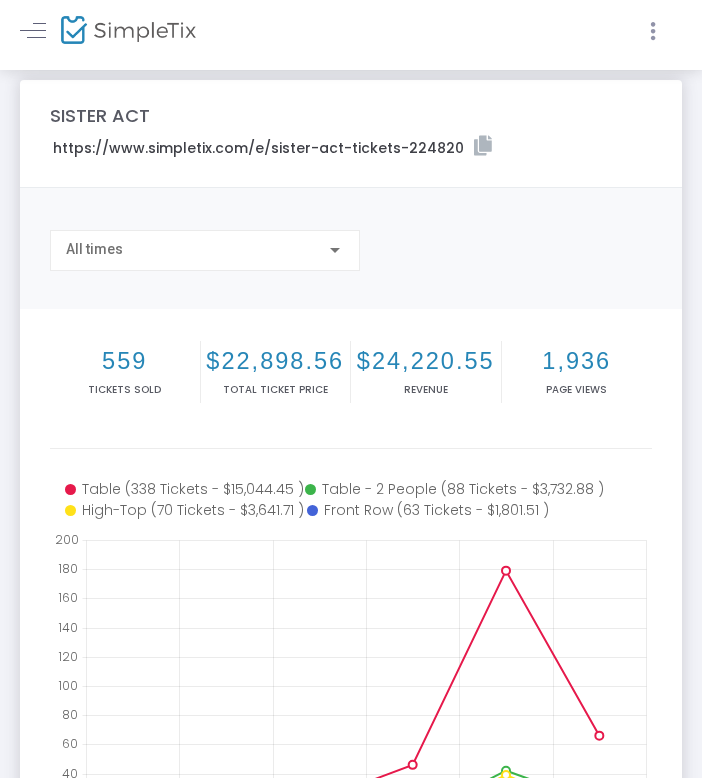 click at bounding box center [653, 31] 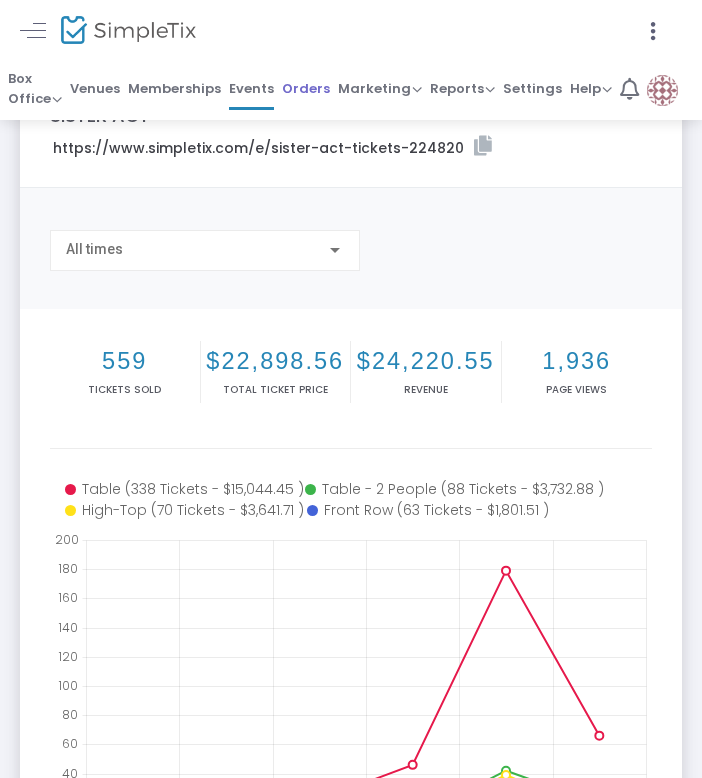 click on "Orders" at bounding box center (306, 89) 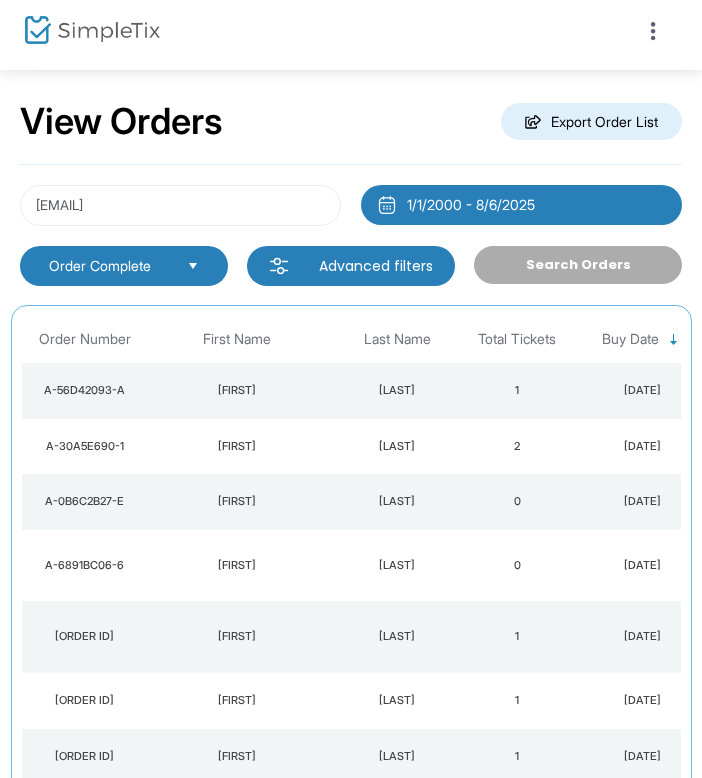 click at bounding box center [351, 389] 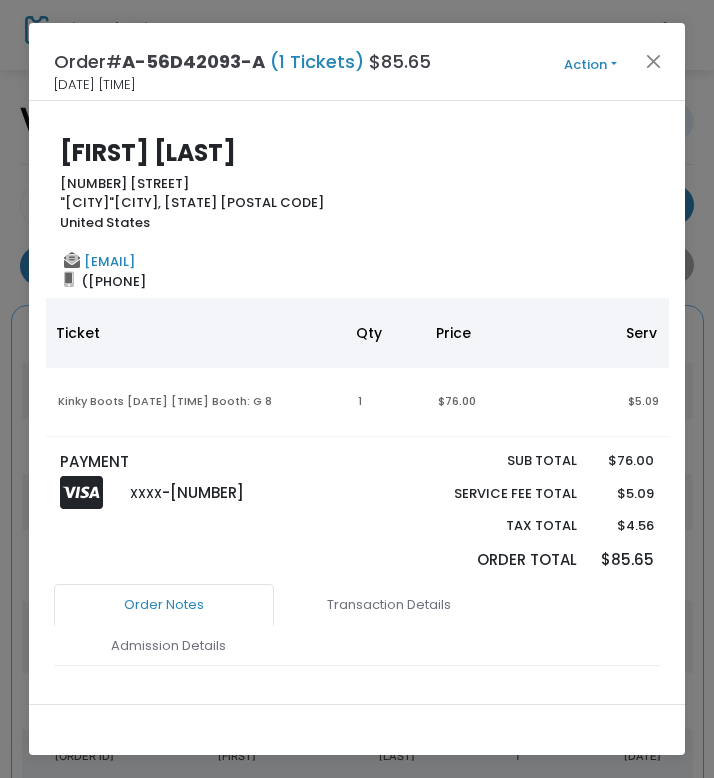 drag, startPoint x: 278, startPoint y: 155, endPoint x: 59, endPoint y: 158, distance: 219.02055 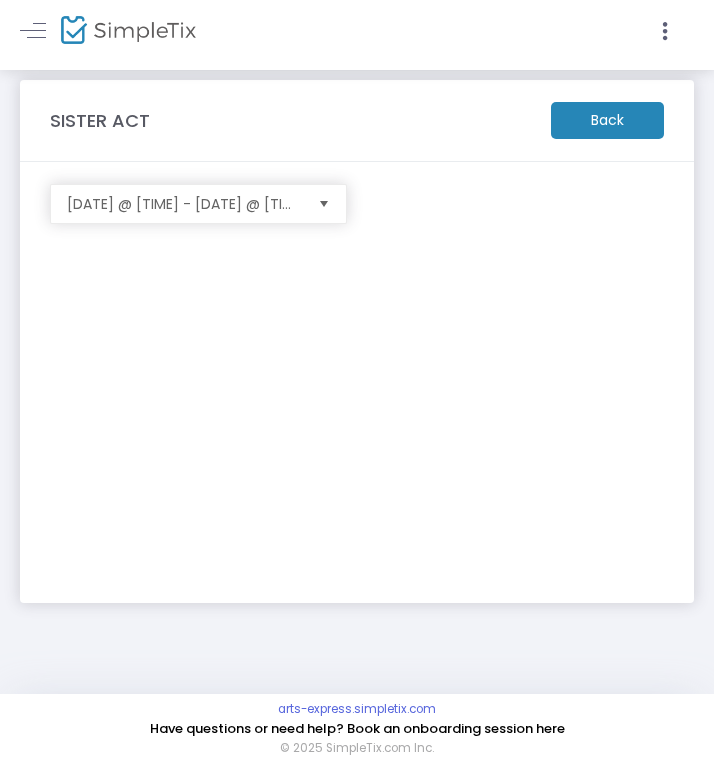 scroll, scrollTop: 0, scrollLeft: 0, axis: both 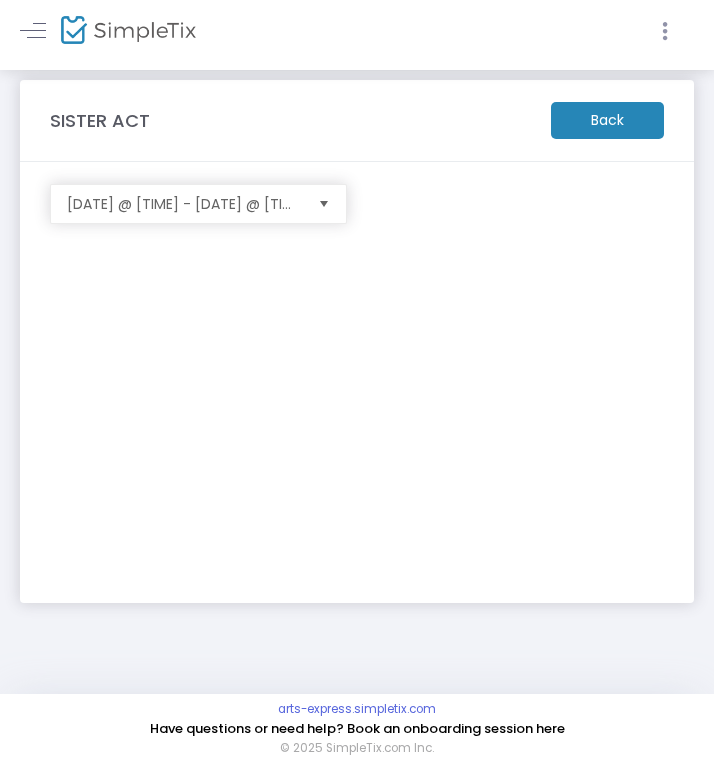 click at bounding box center [665, 31] 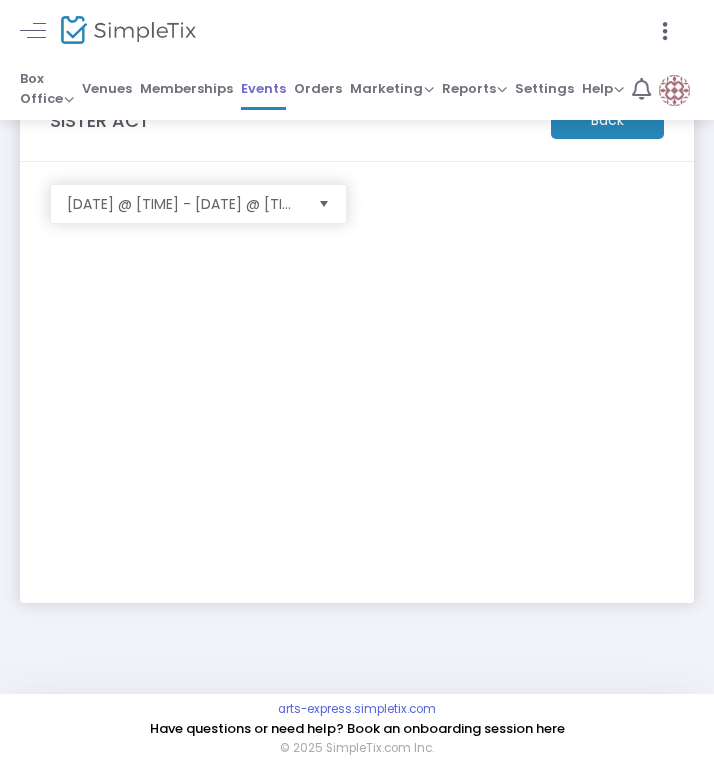 click on "Events" at bounding box center [263, 89] 